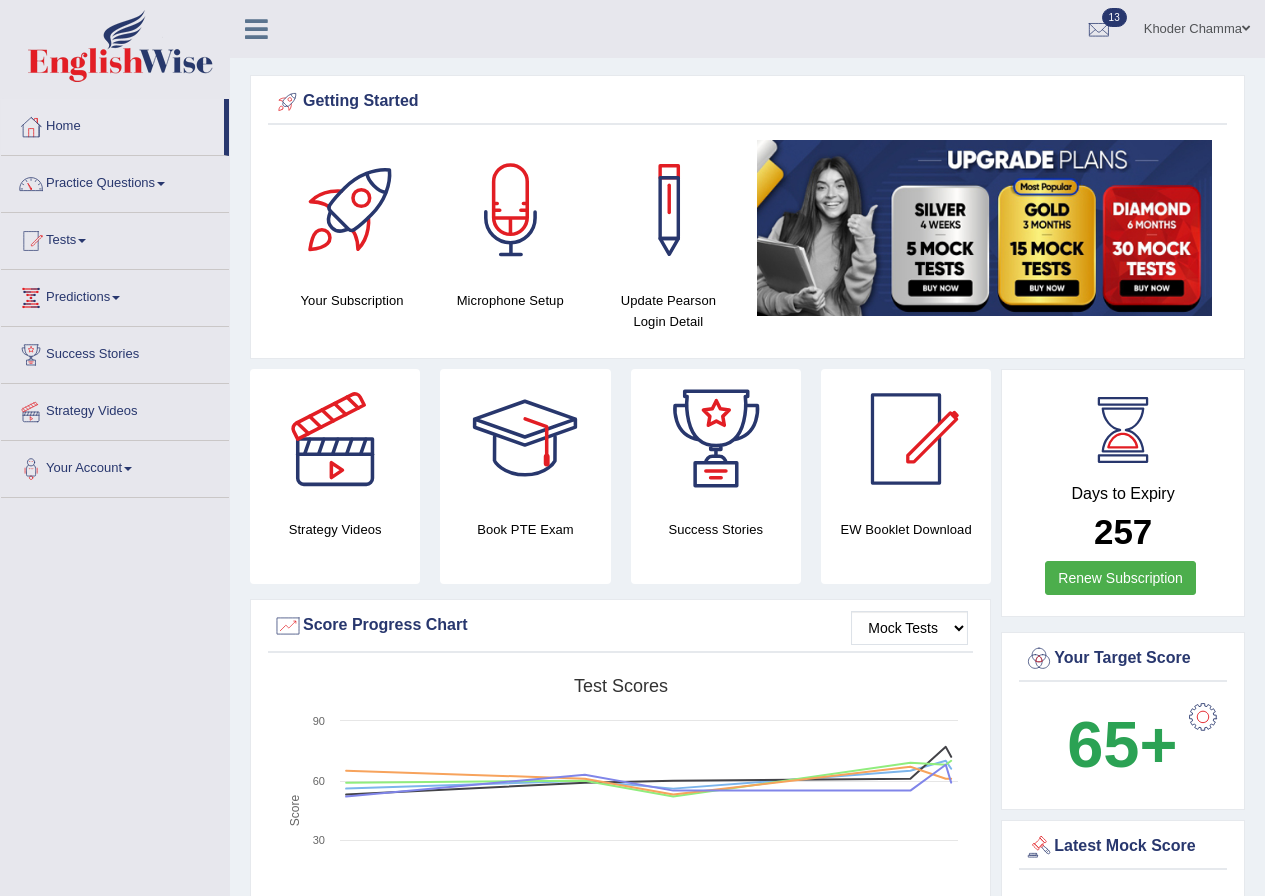 scroll, scrollTop: 0, scrollLeft: 0, axis: both 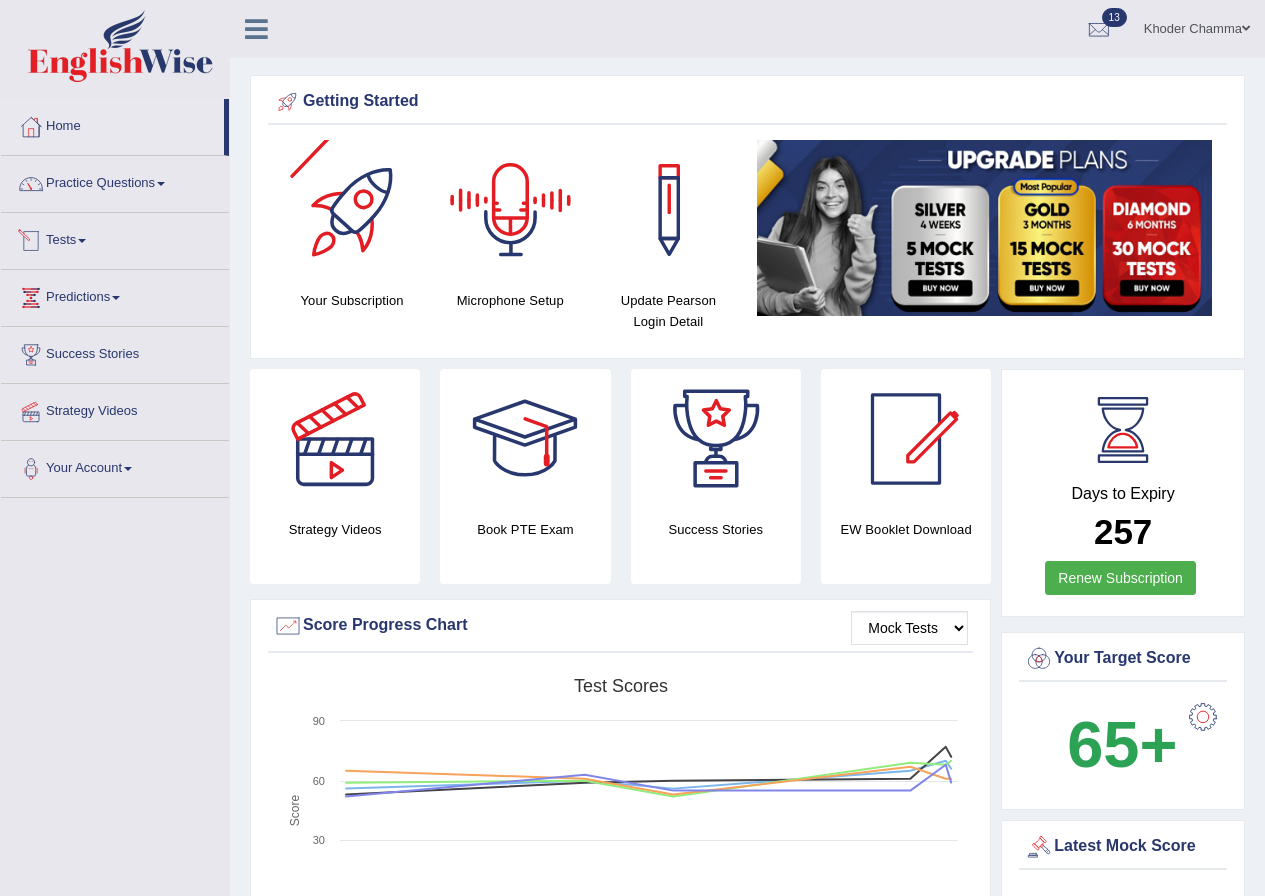 click on "Tests" at bounding box center (115, 238) 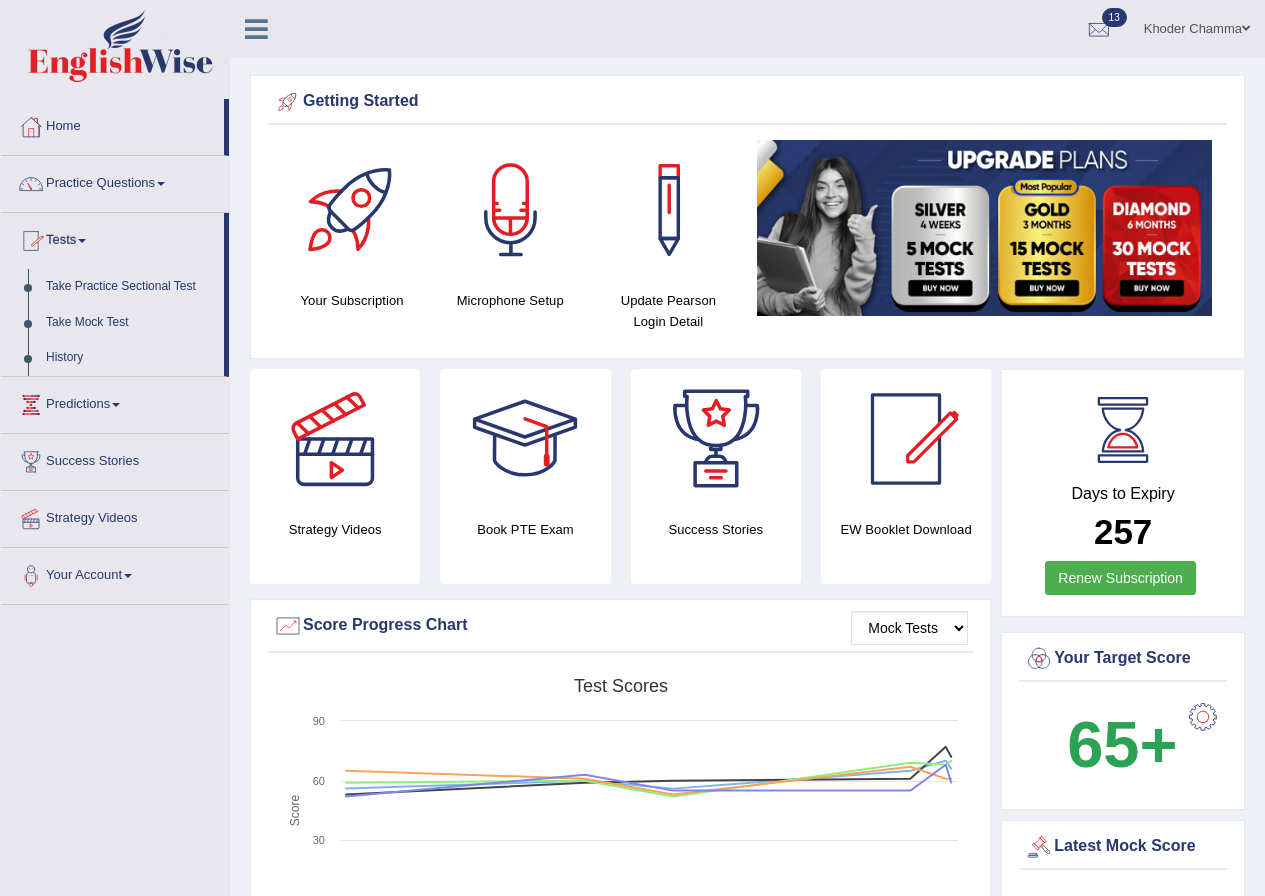 click on "History" at bounding box center [130, 358] 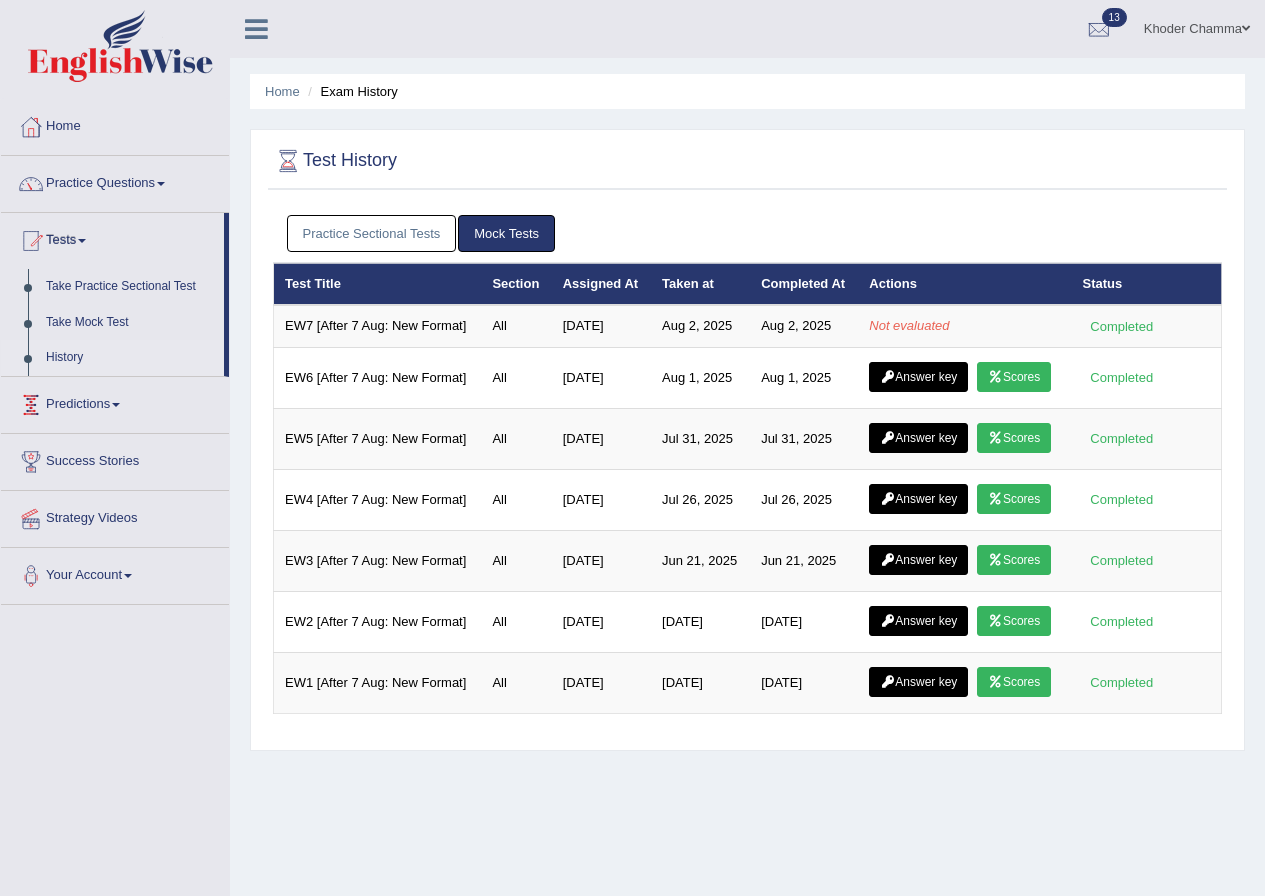 scroll, scrollTop: 0, scrollLeft: 0, axis: both 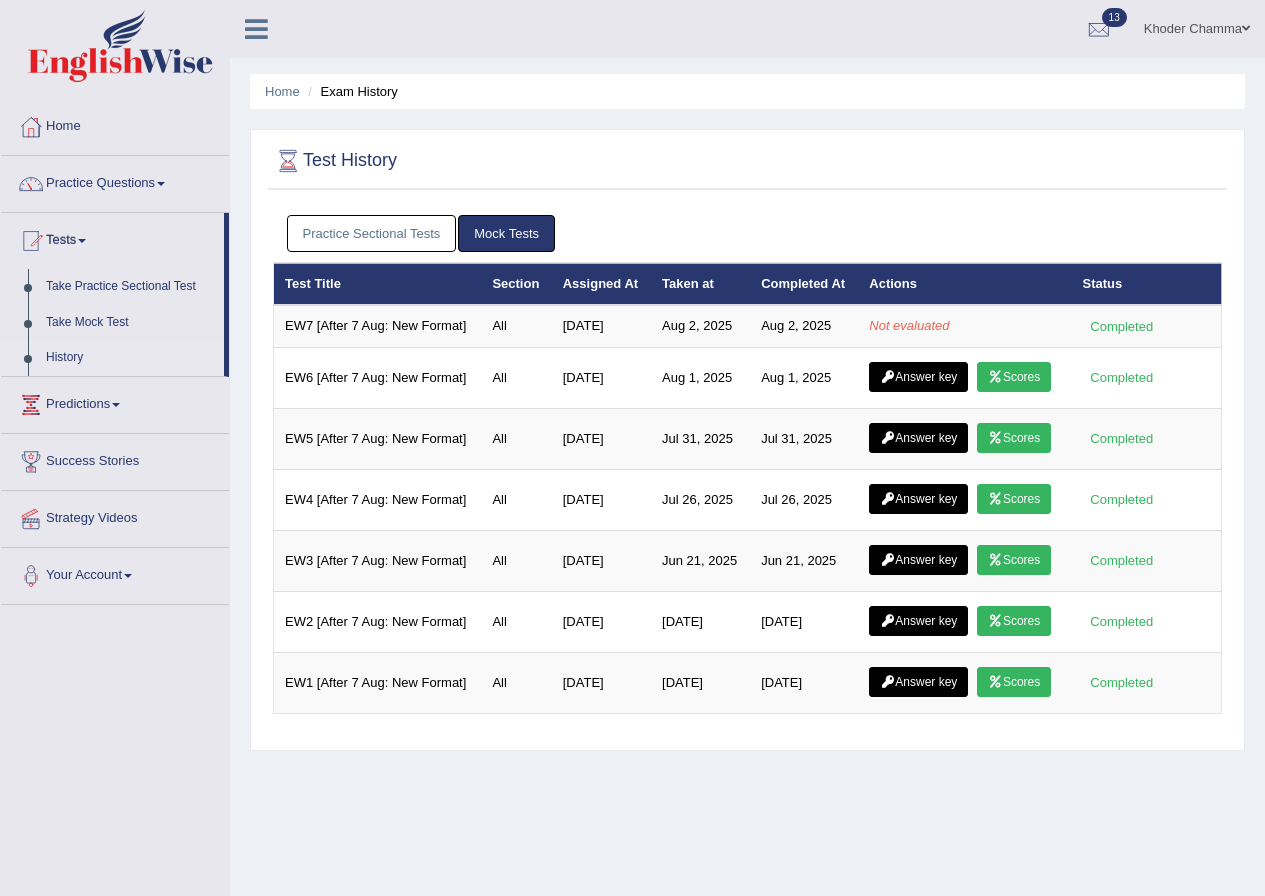 click at bounding box center [1246, 28] 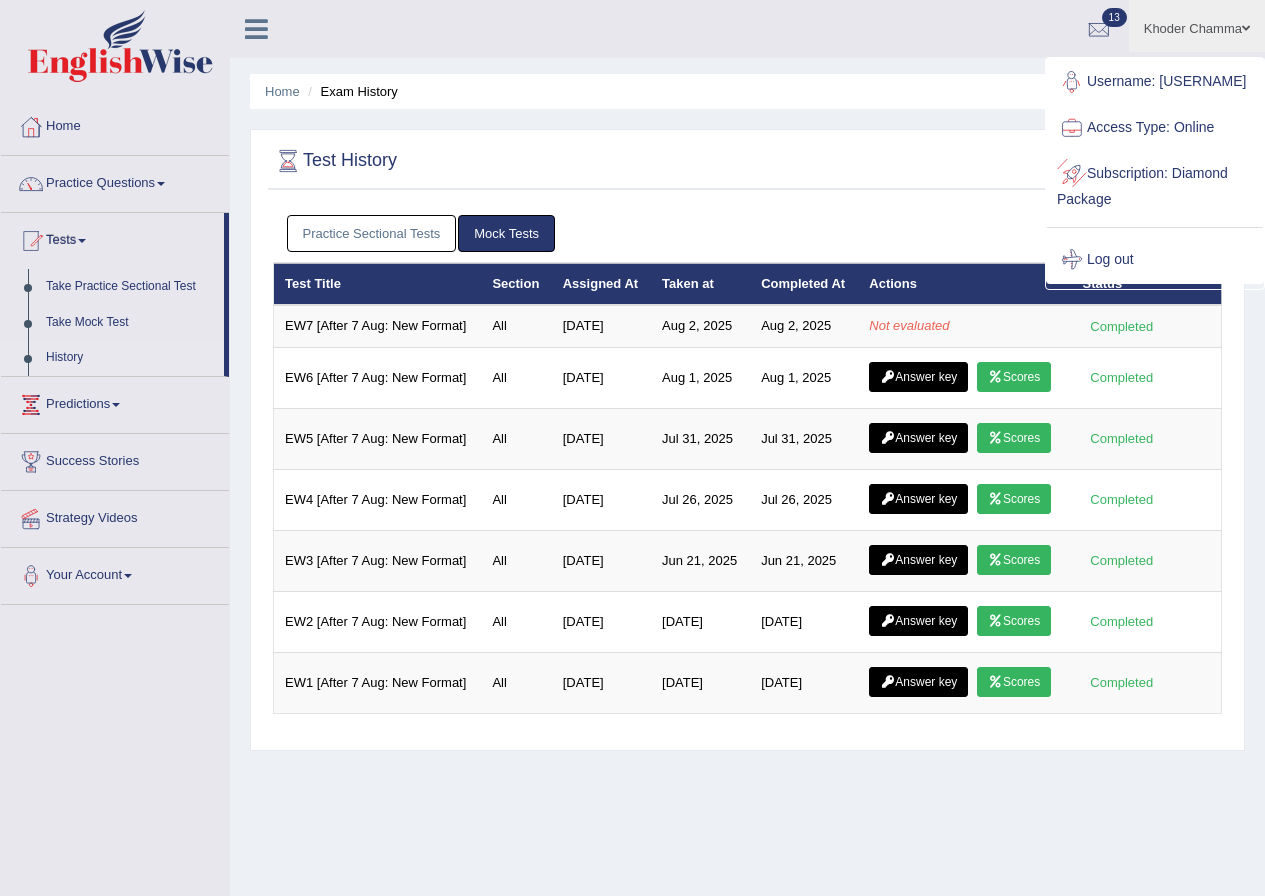 click on "Log out" at bounding box center [1155, 260] 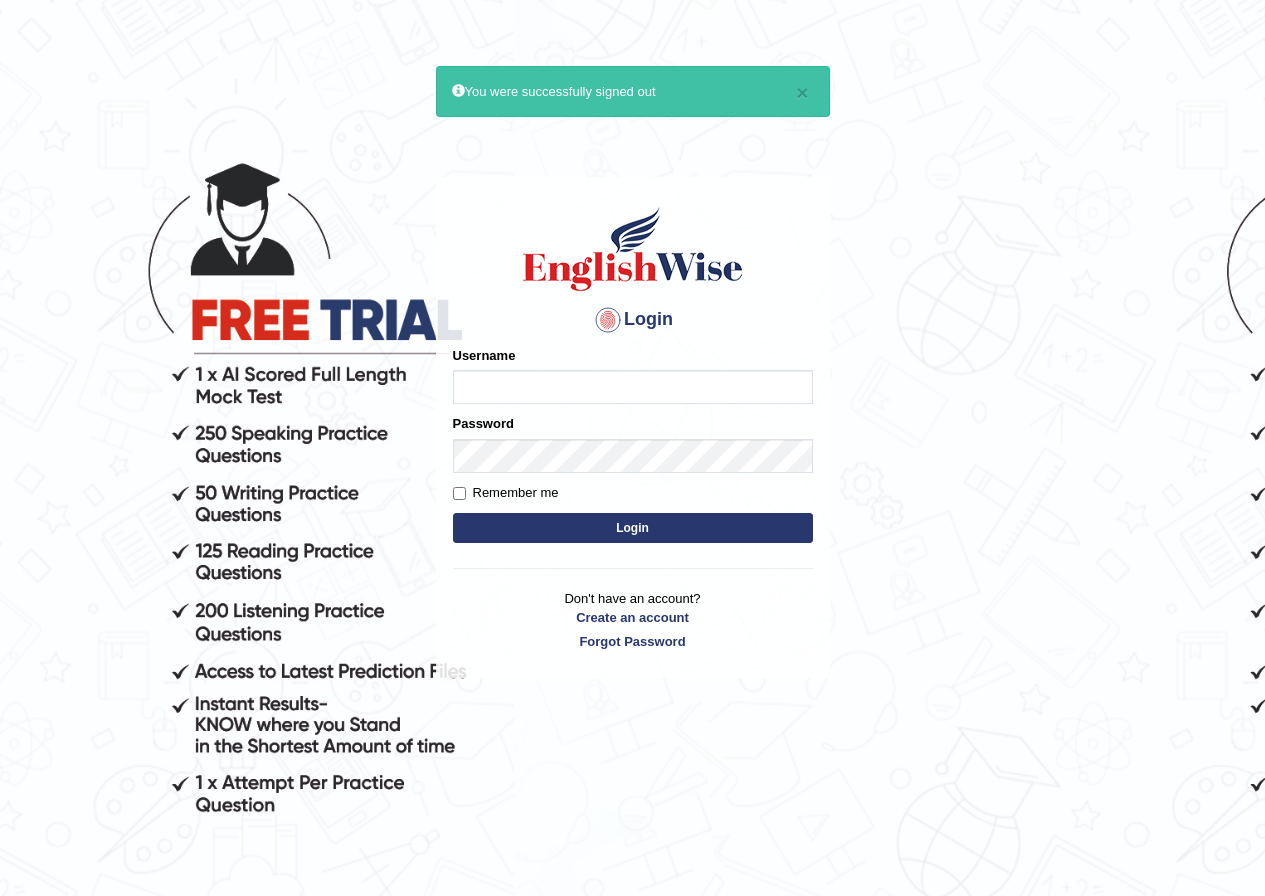 scroll, scrollTop: 0, scrollLeft: 0, axis: both 